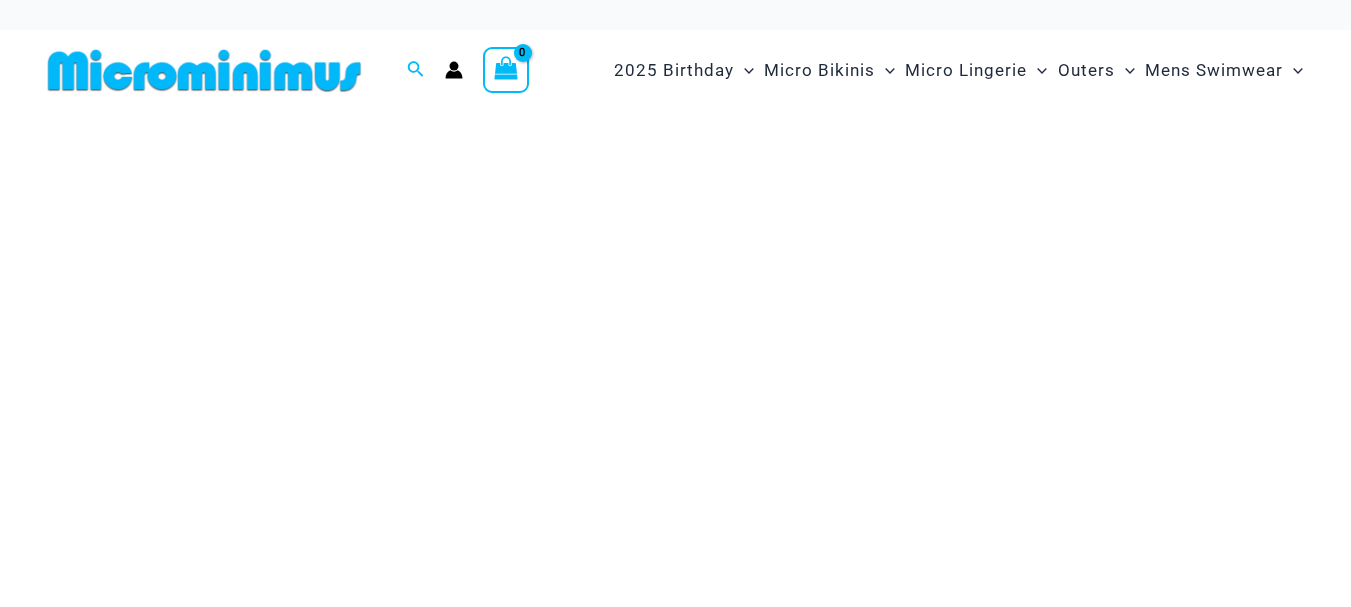 scroll, scrollTop: 0, scrollLeft: 0, axis: both 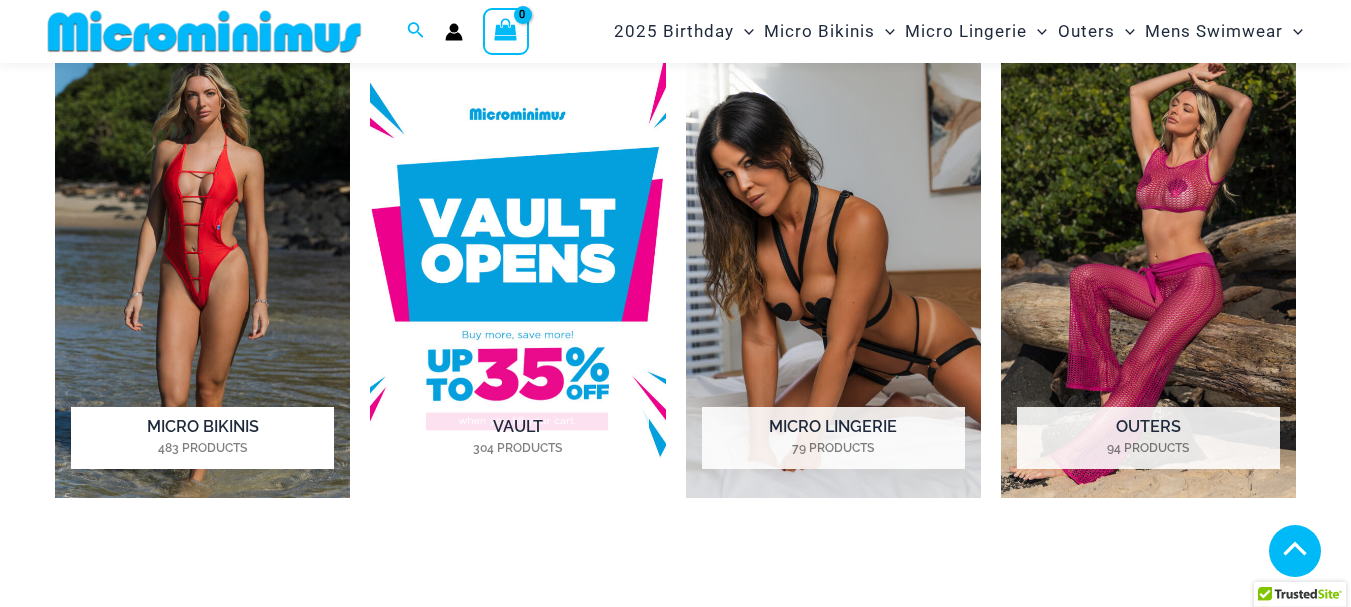 click at bounding box center [202, 269] 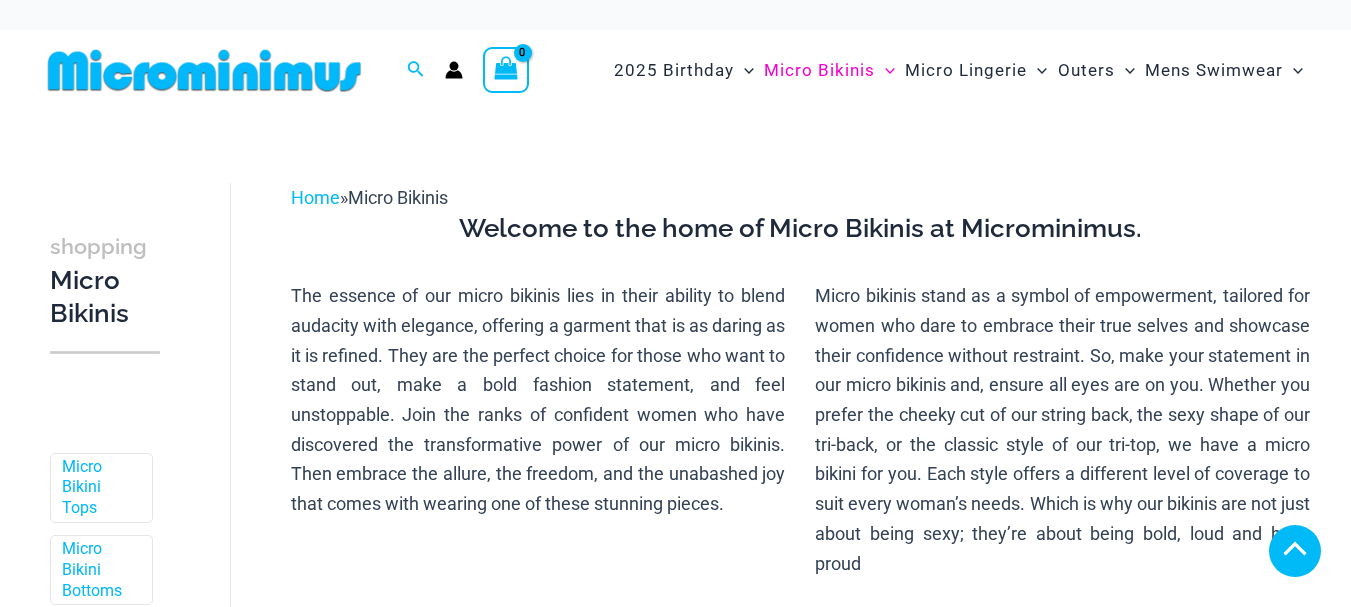 click on "Skip to content
Search for:
Search
Search
2025 Birthday
Menu Toggle
Matt Neon Sky" at bounding box center [675, 3450] 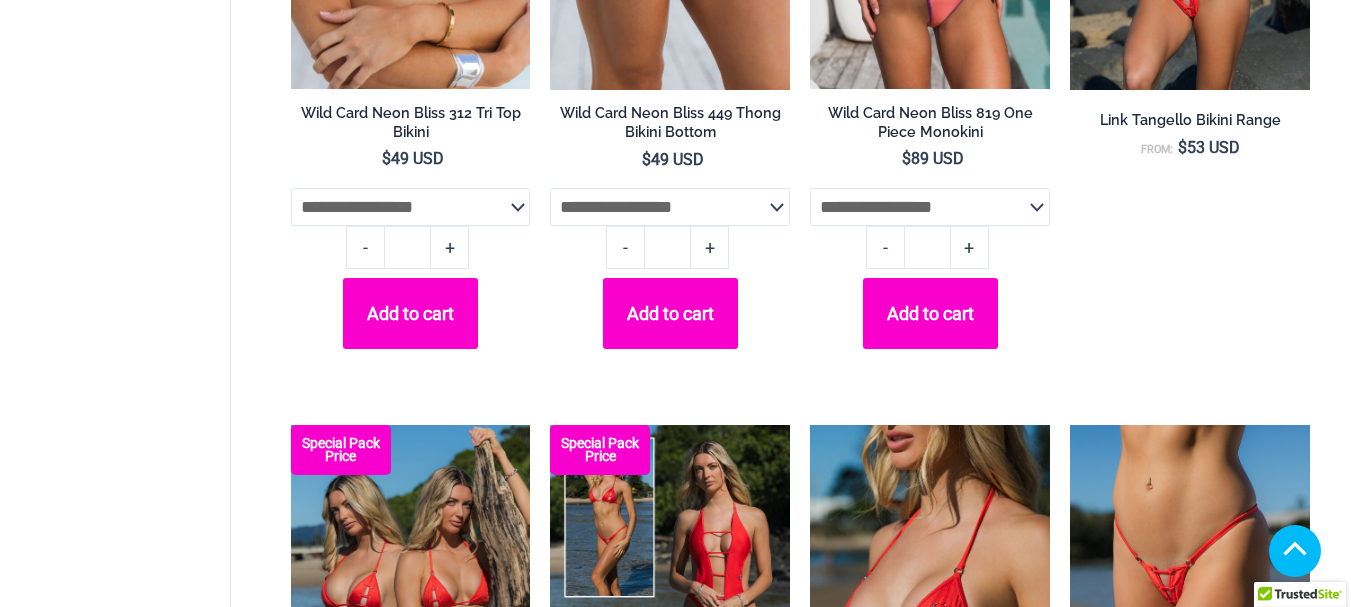 scroll, scrollTop: 618, scrollLeft: 0, axis: vertical 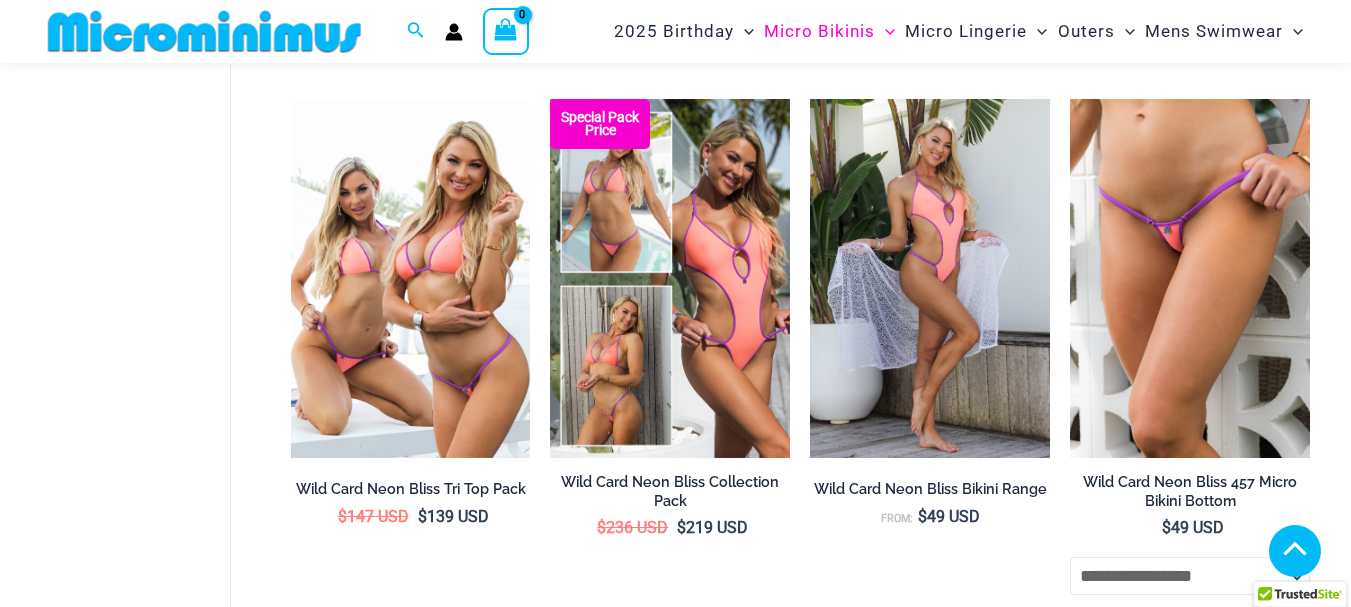 click on "2" at bounding box center [368, 4647] 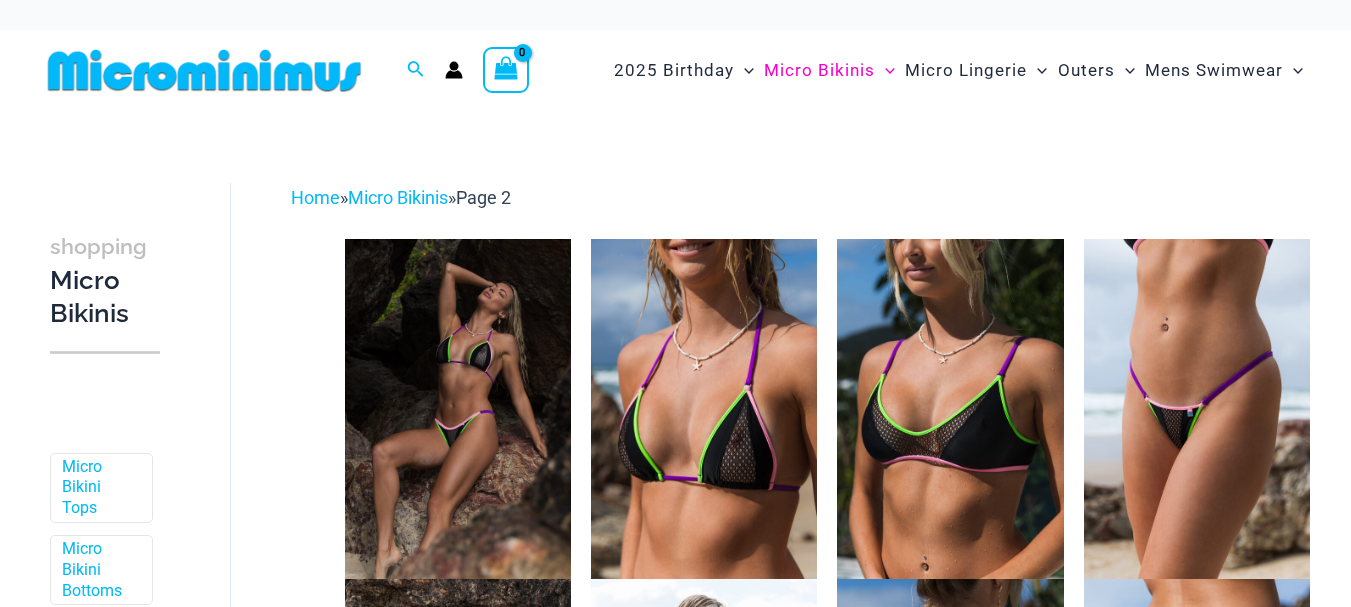 scroll, scrollTop: 0, scrollLeft: 0, axis: both 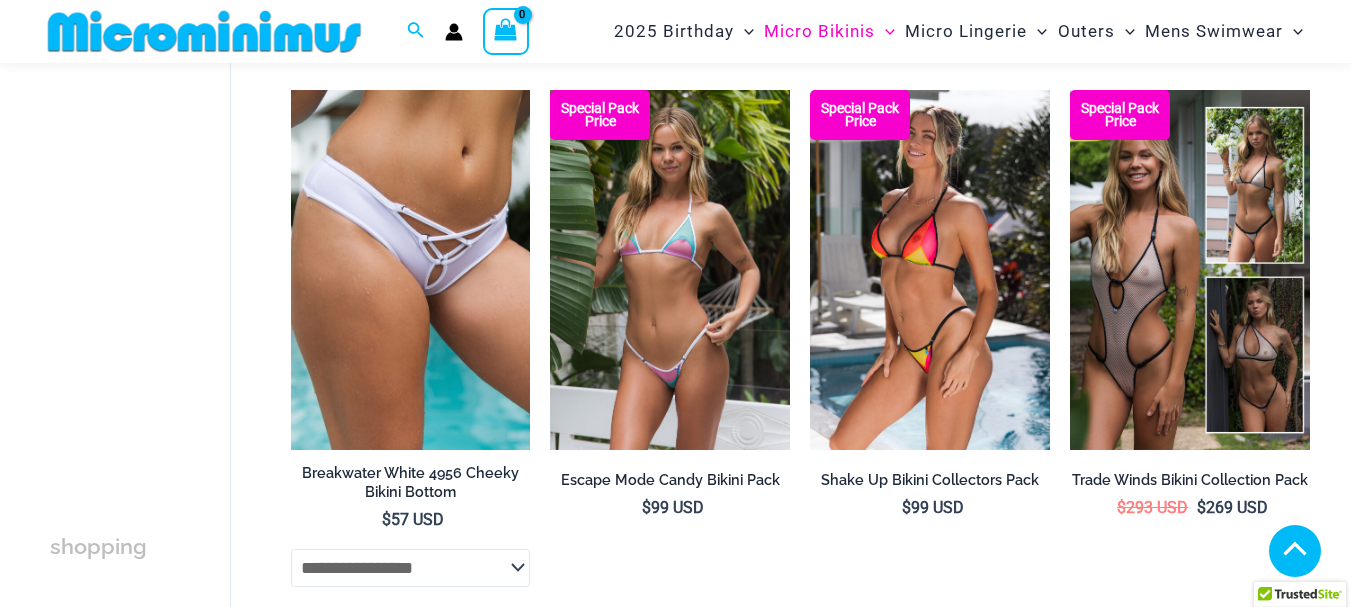 drag, startPoint x: 1362, startPoint y: 30, endPoint x: 1332, endPoint y: 499, distance: 469.9585 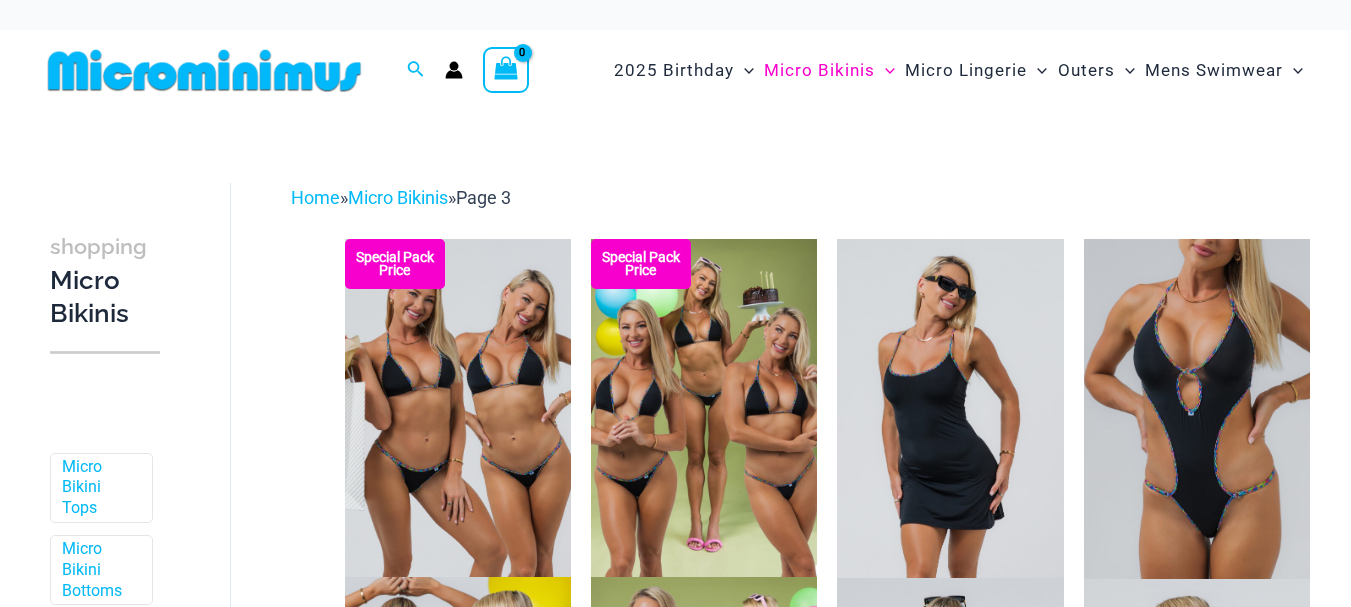 scroll, scrollTop: 0, scrollLeft: 0, axis: both 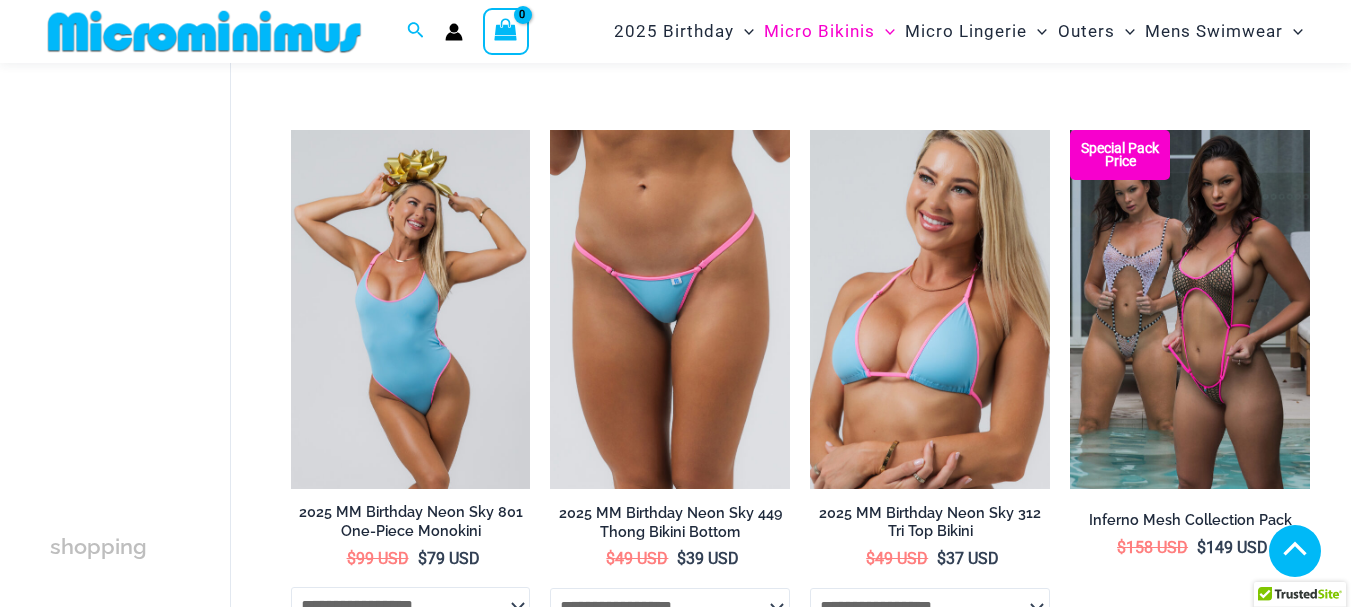 click on "4" at bounding box center [527, 3539] 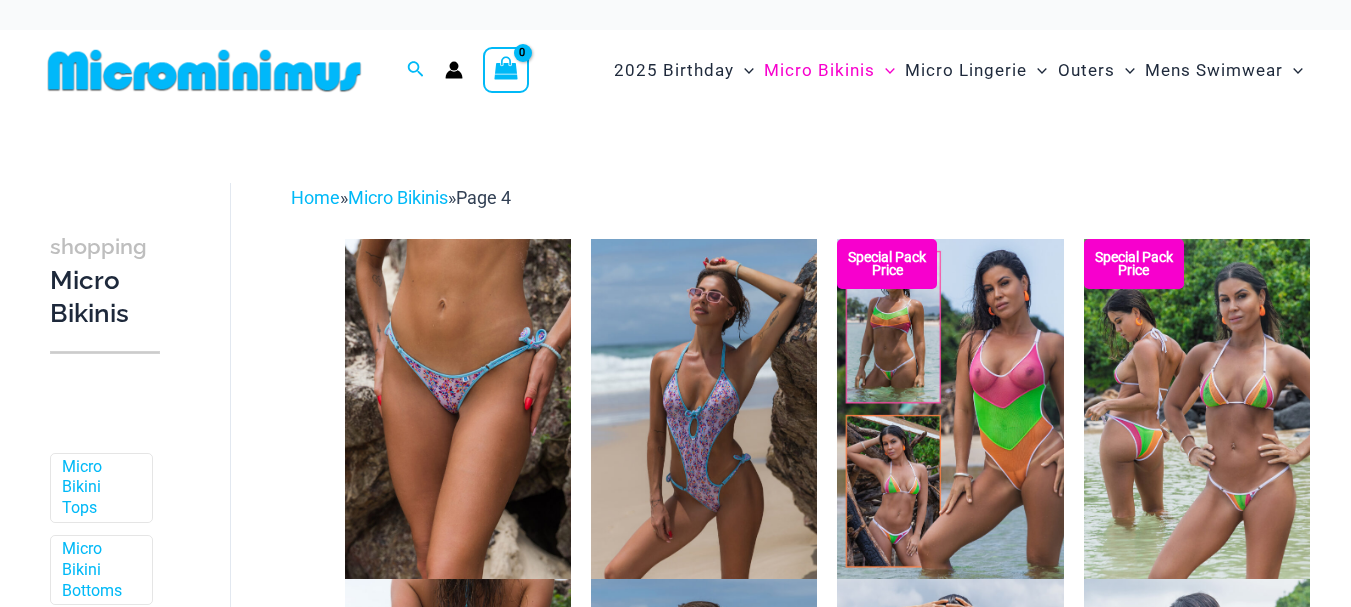 scroll, scrollTop: 0, scrollLeft: 0, axis: both 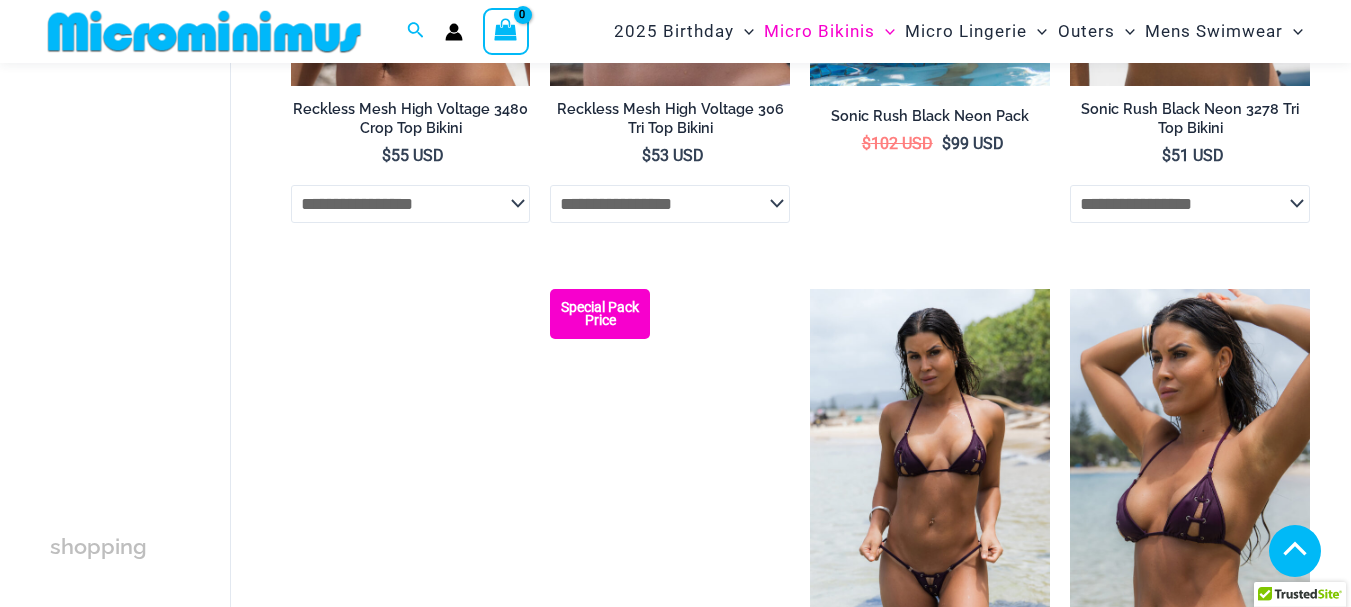 drag, startPoint x: 1358, startPoint y: 25, endPoint x: 1296, endPoint y: 395, distance: 375.15863 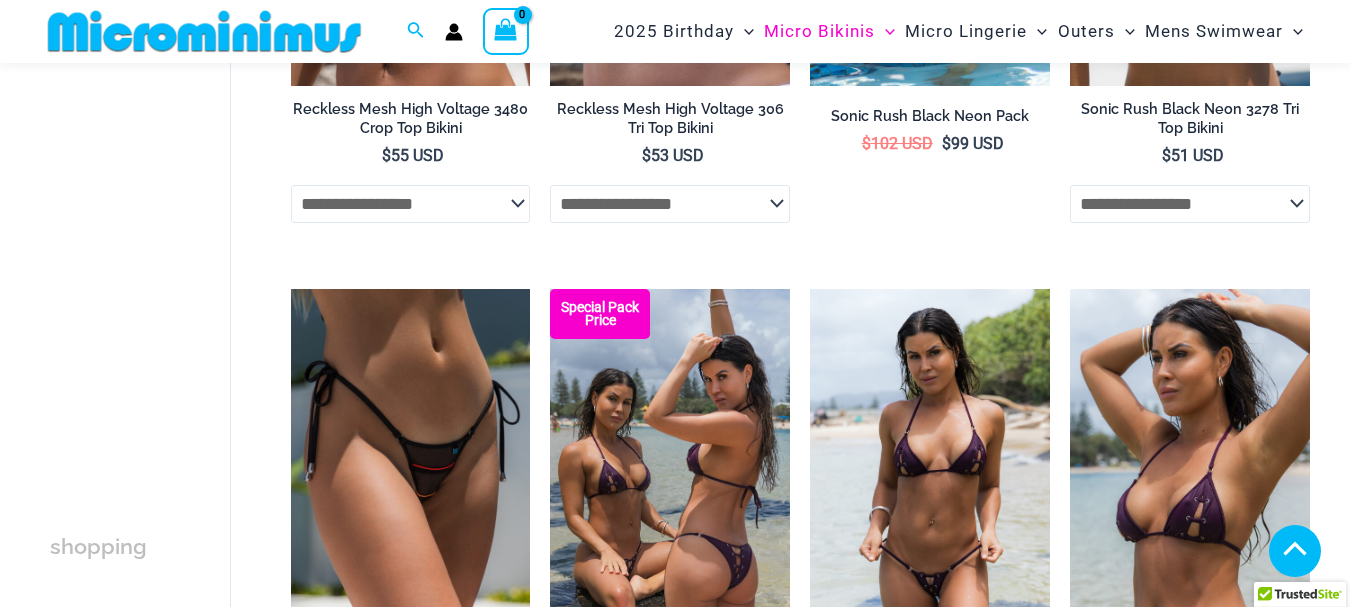 click on "Skip to content
Search for:
Search
Search
No products in the cart.
No products in the cart.
Continue Shopping
2025 Birthday" at bounding box center (675, 1044) 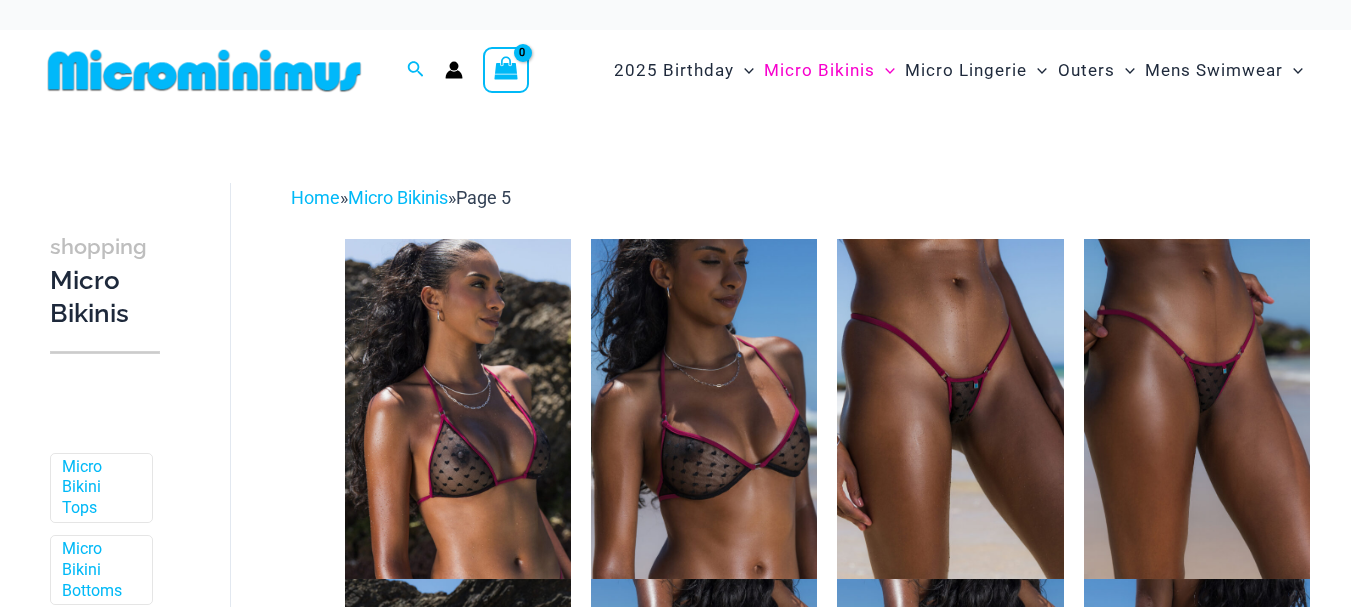 scroll, scrollTop: 0, scrollLeft: 0, axis: both 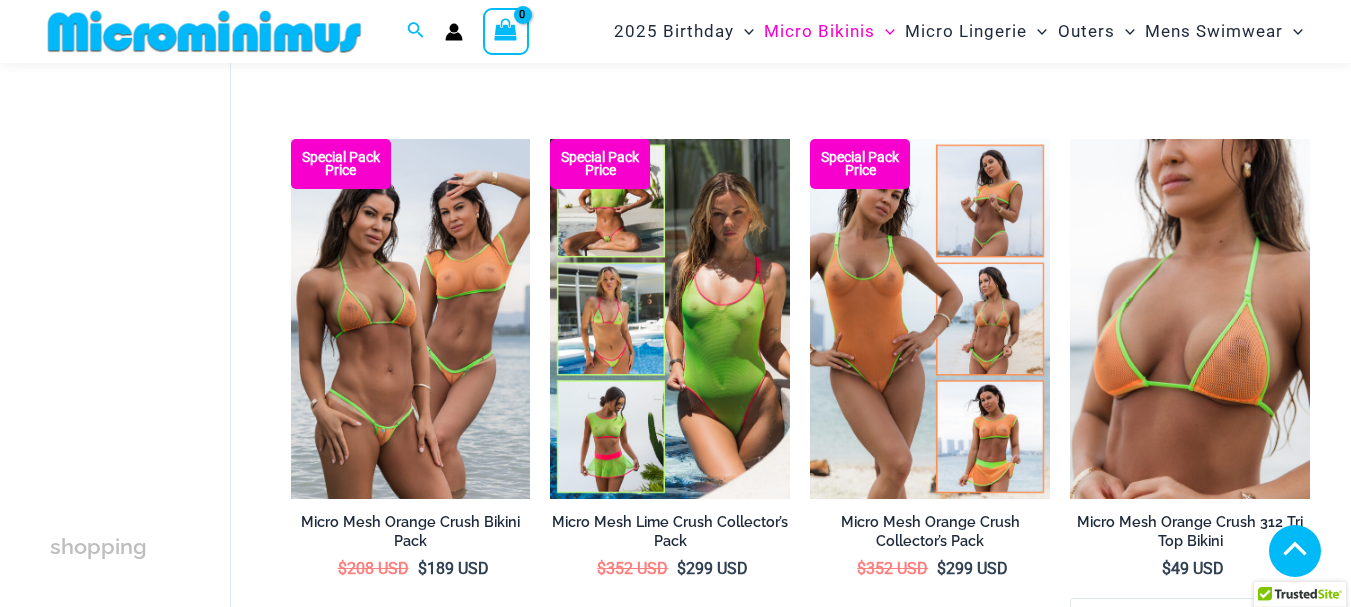 click on "6" at bounding box center [633, 2998] 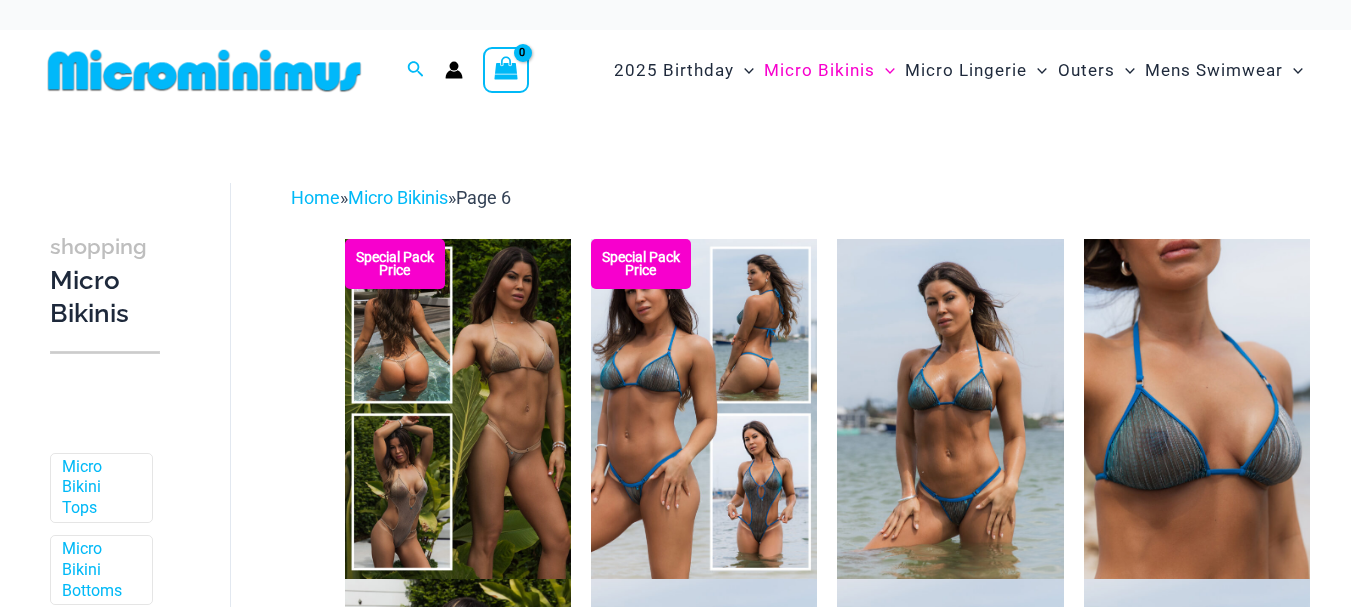 scroll, scrollTop: 0, scrollLeft: 0, axis: both 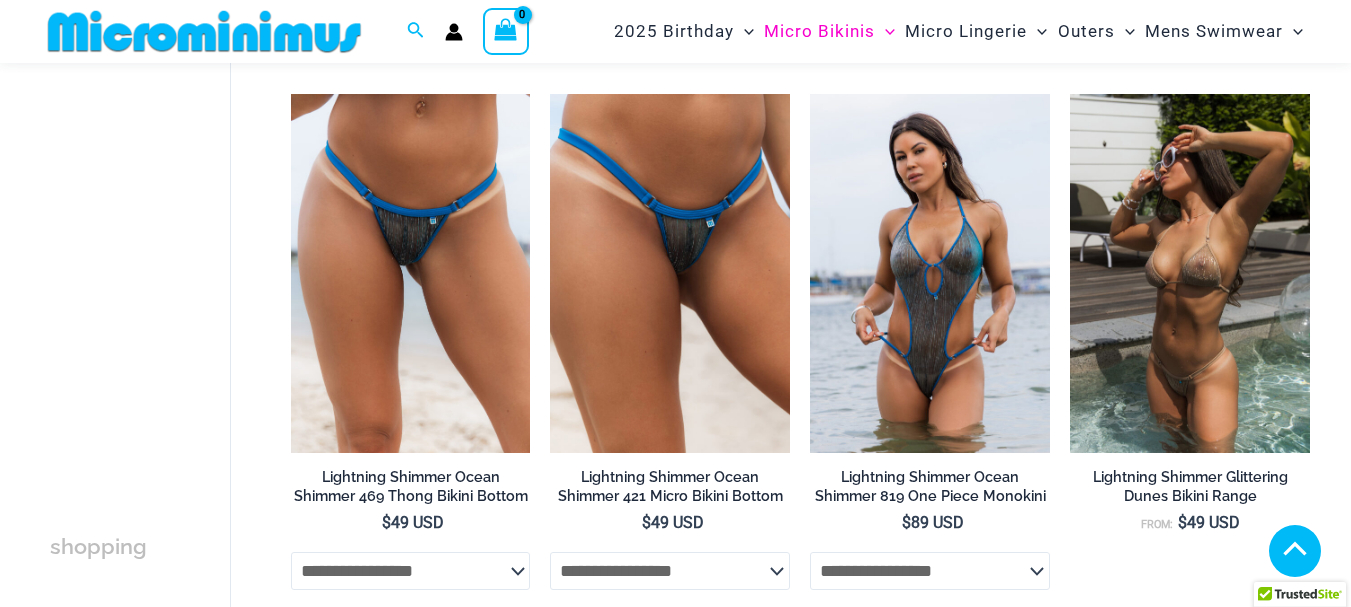 click on "7" at bounding box center (686, 4019) 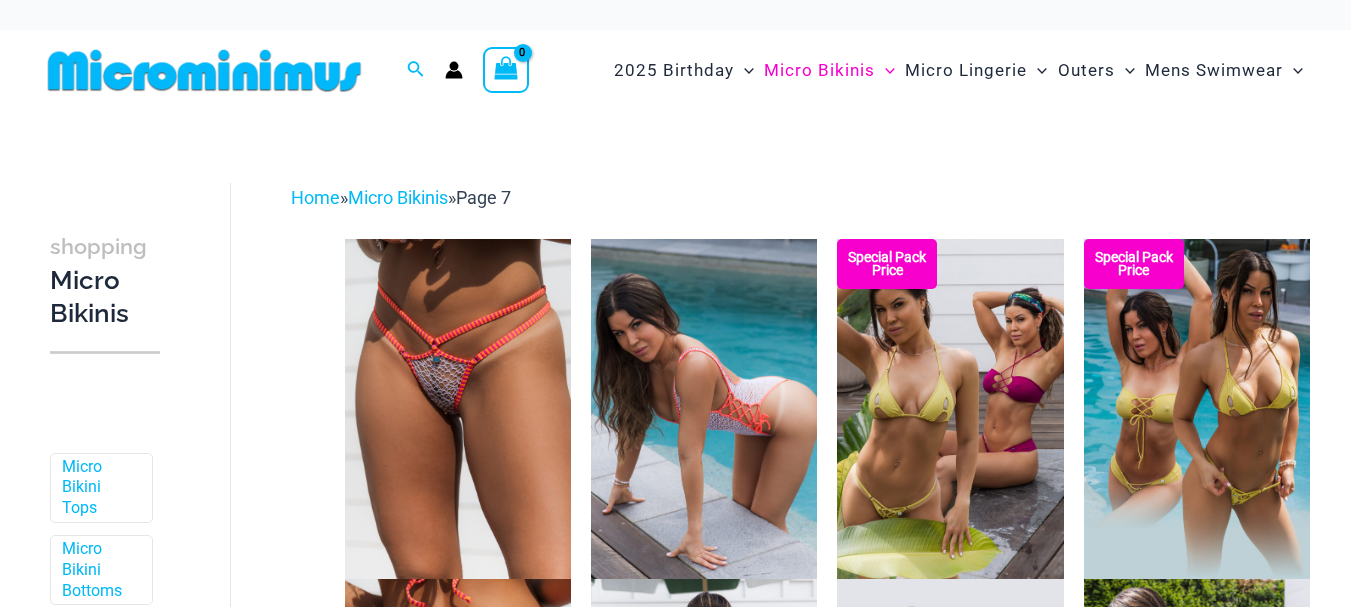 scroll, scrollTop: 0, scrollLeft: 0, axis: both 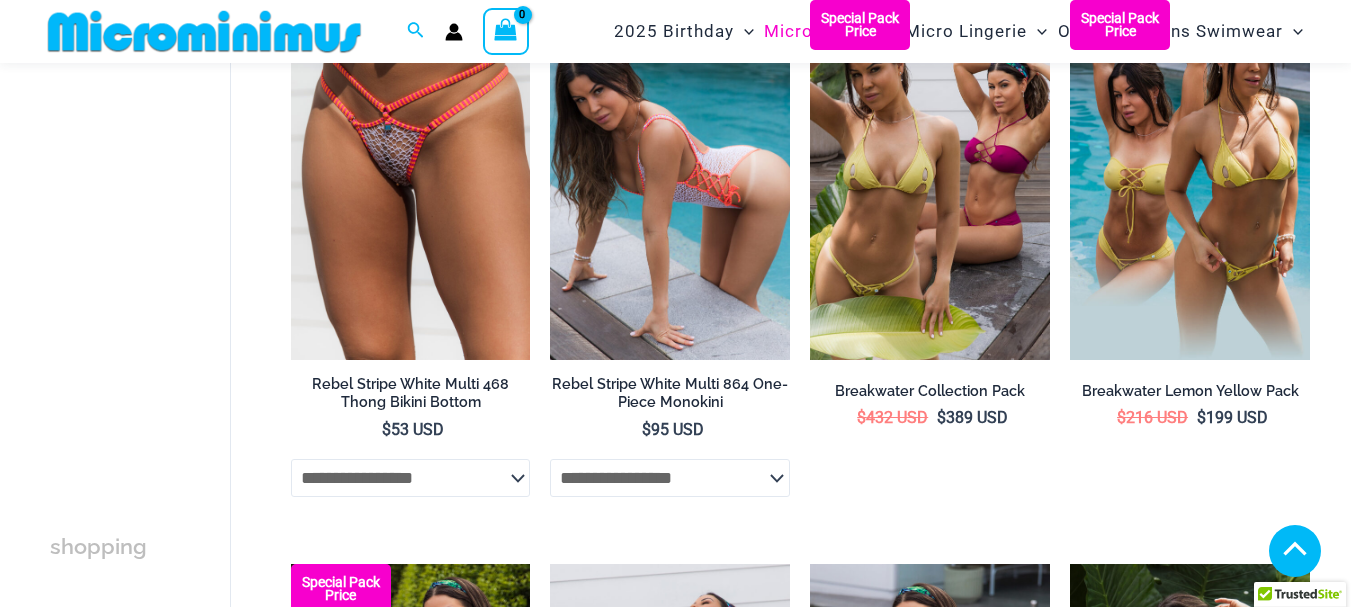drag, startPoint x: 1360, startPoint y: 27, endPoint x: 724, endPoint y: 197, distance: 658.3282 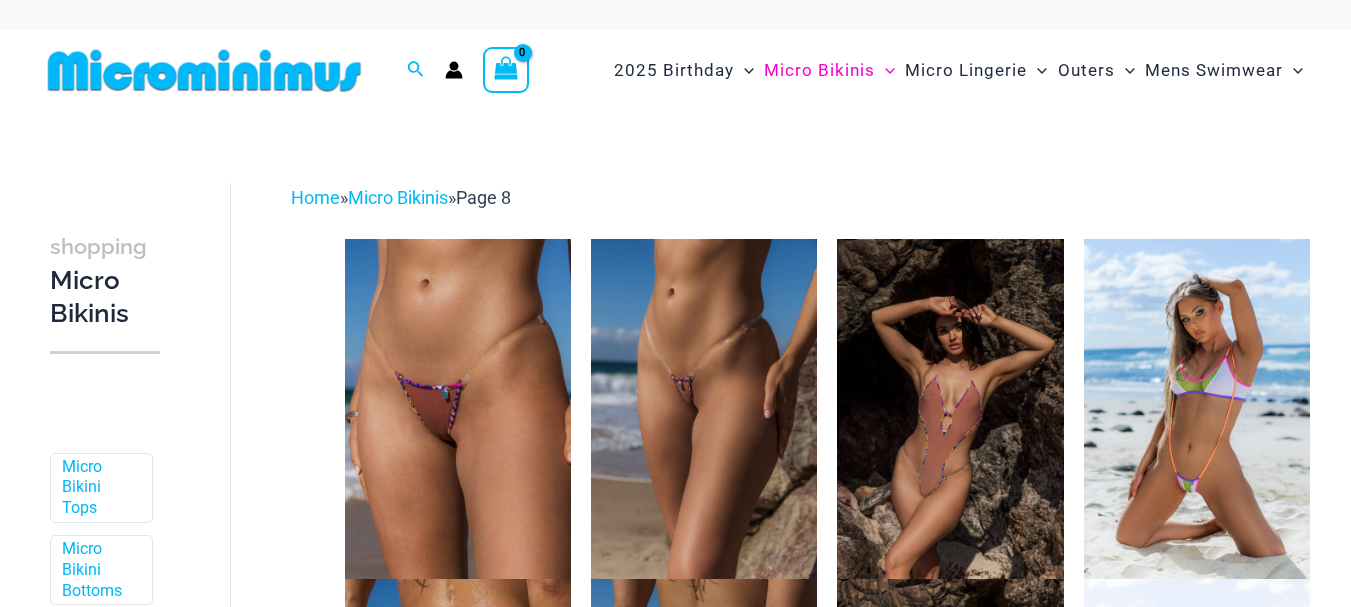 scroll, scrollTop: 0, scrollLeft: 0, axis: both 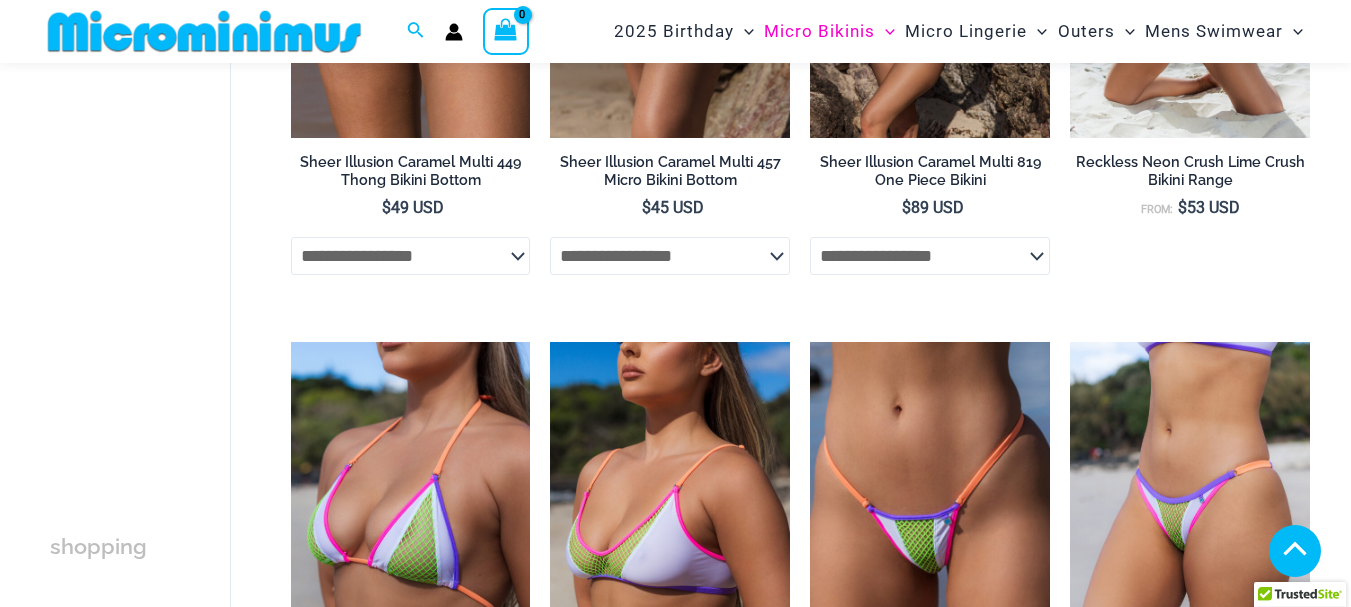 click on "9" at bounding box center (792, 4327) 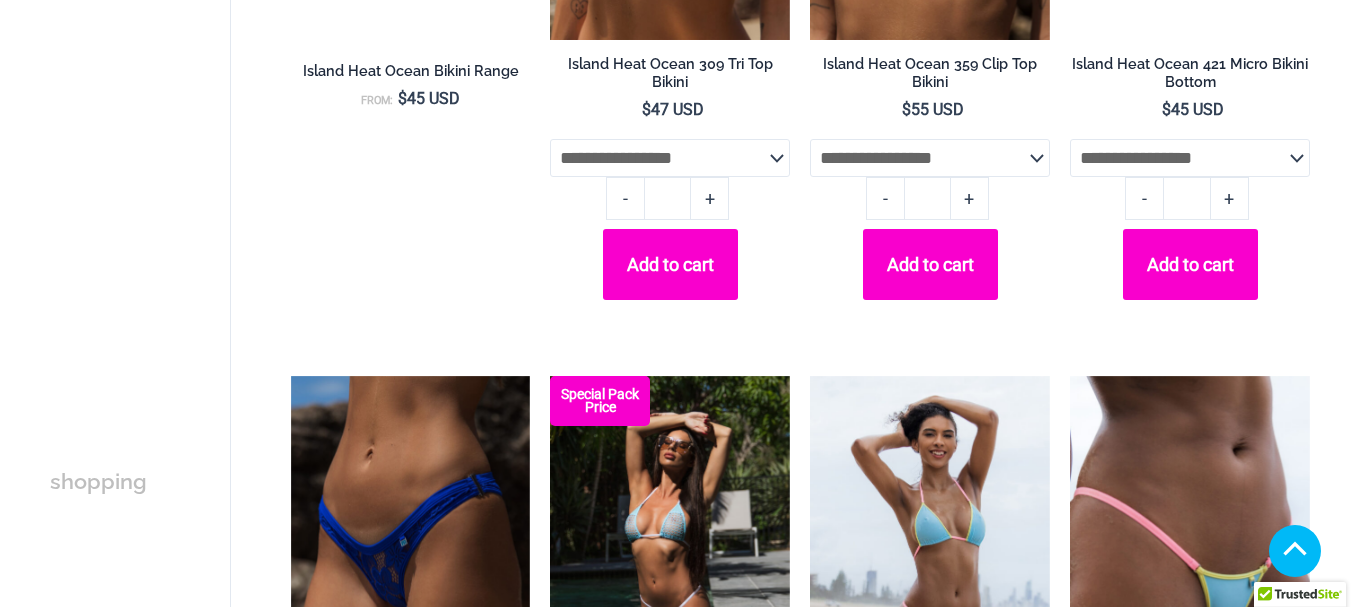 scroll, scrollTop: 1122, scrollLeft: 0, axis: vertical 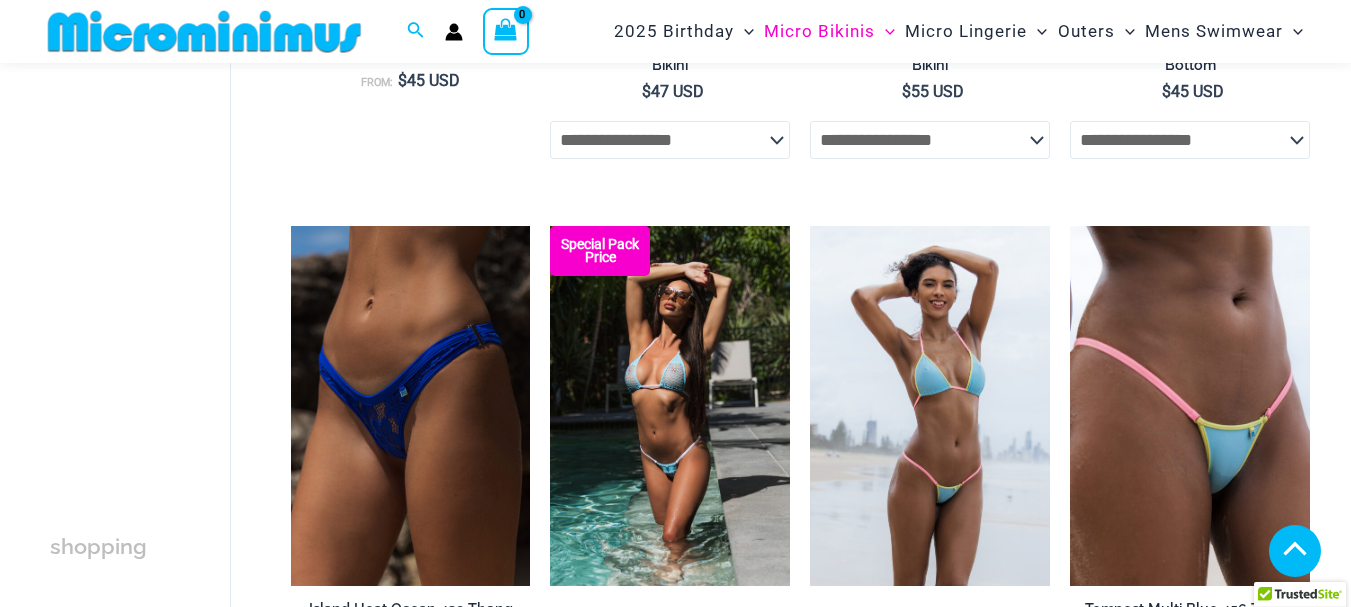 click on "10" at bounding box center (794, 3649) 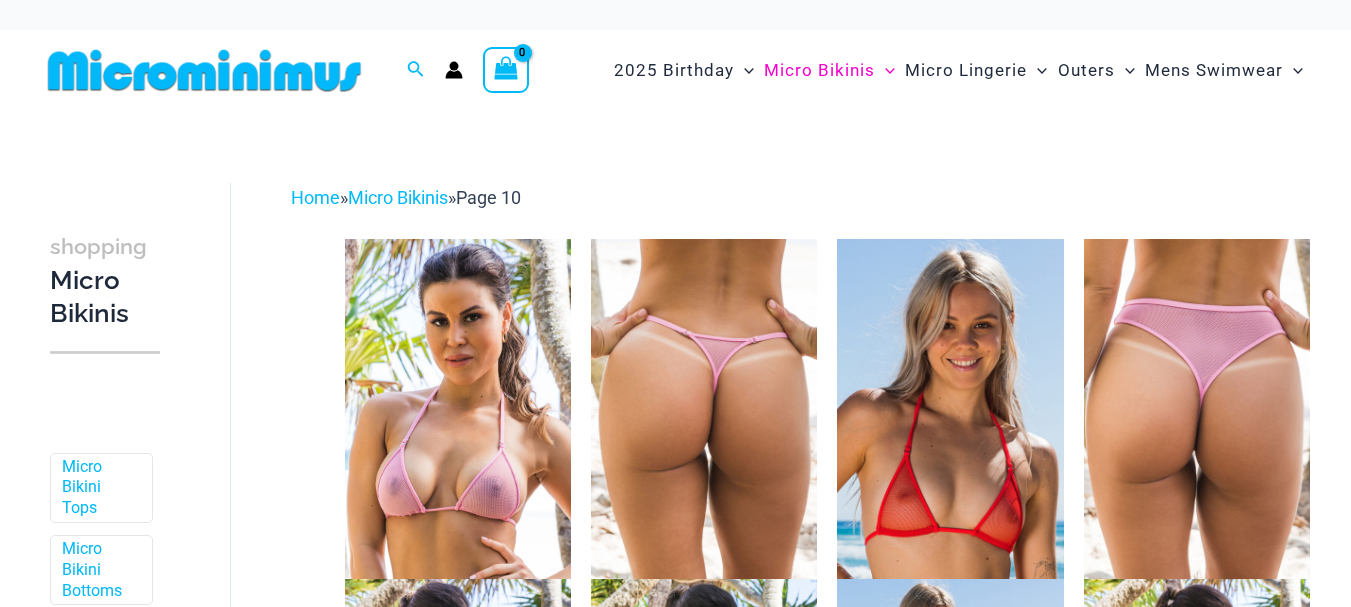 scroll, scrollTop: 0, scrollLeft: 0, axis: both 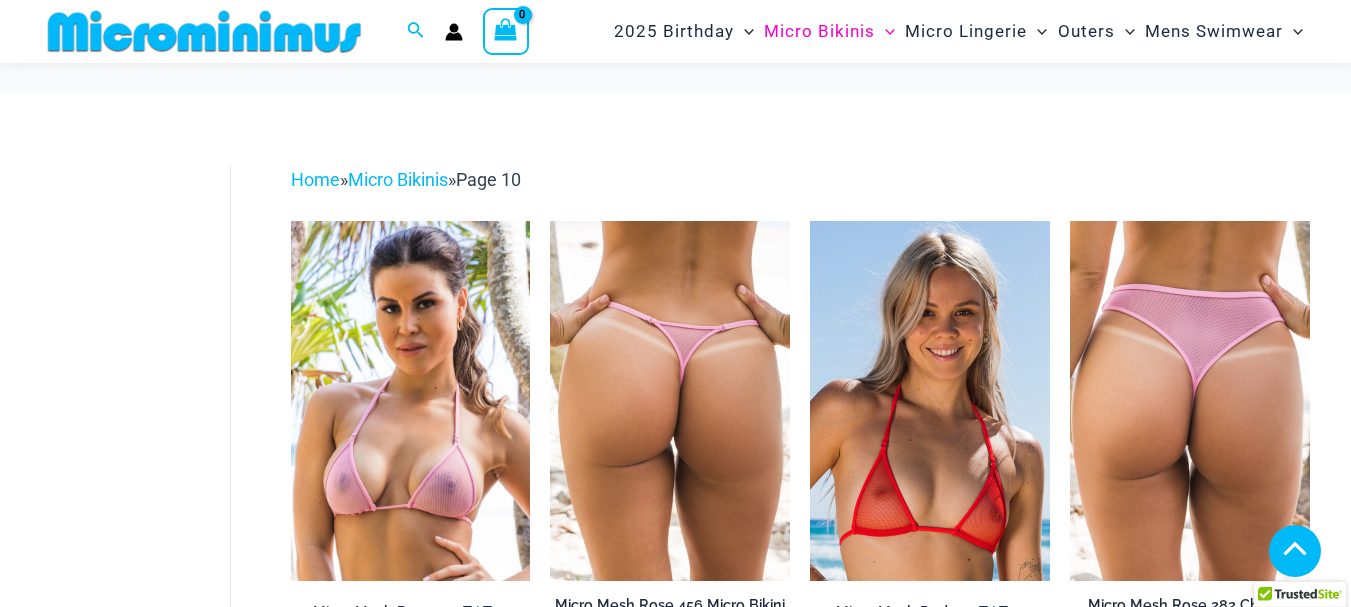 click on "11" at bounding box center (796, 4770) 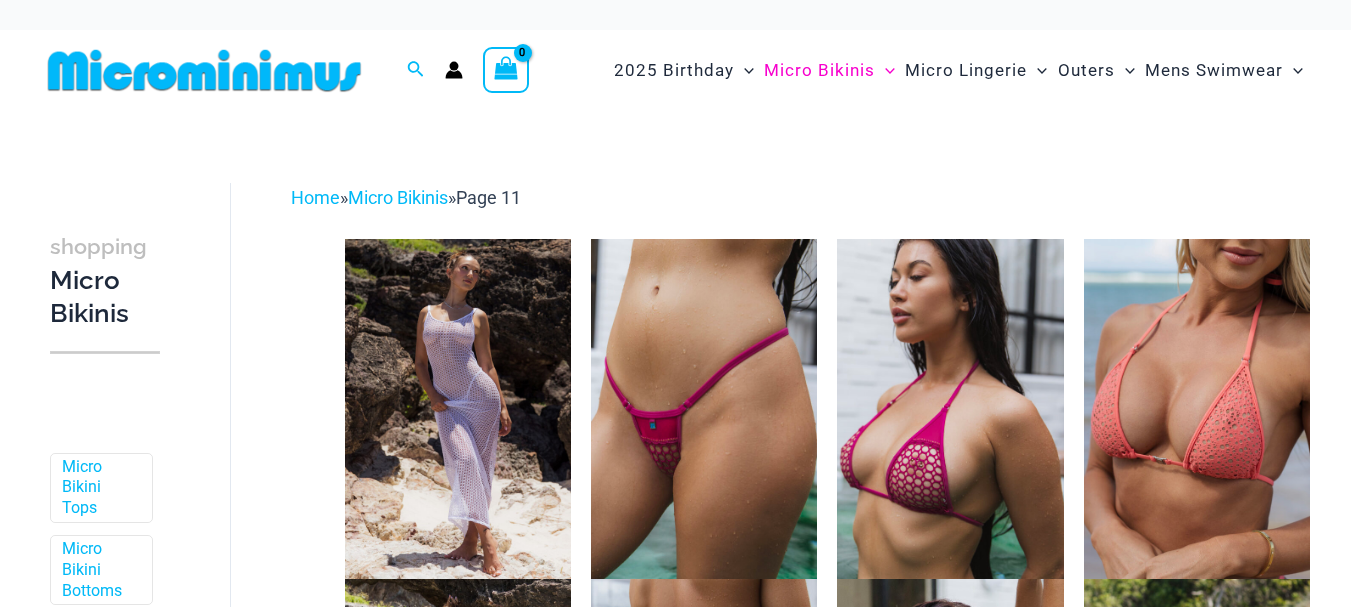 scroll, scrollTop: 0, scrollLeft: 0, axis: both 